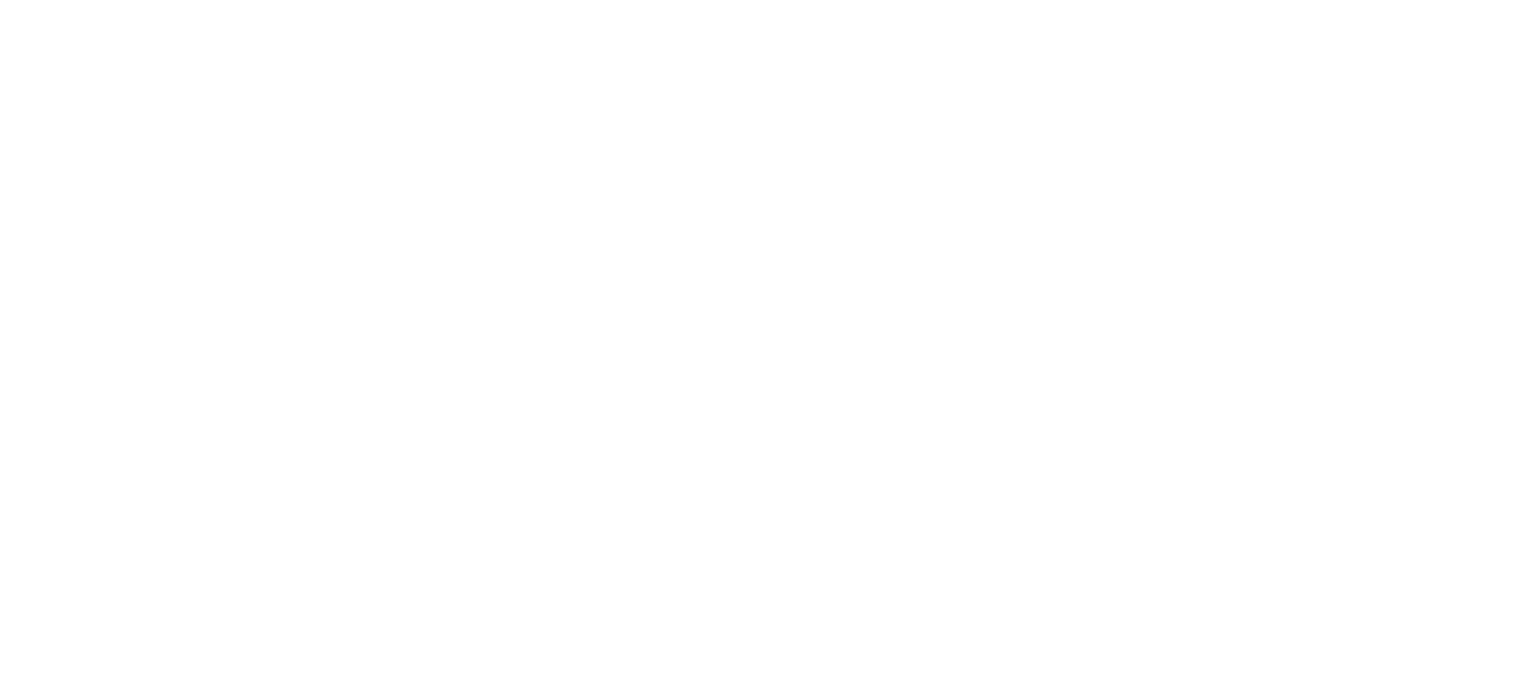 scroll, scrollTop: 0, scrollLeft: 0, axis: both 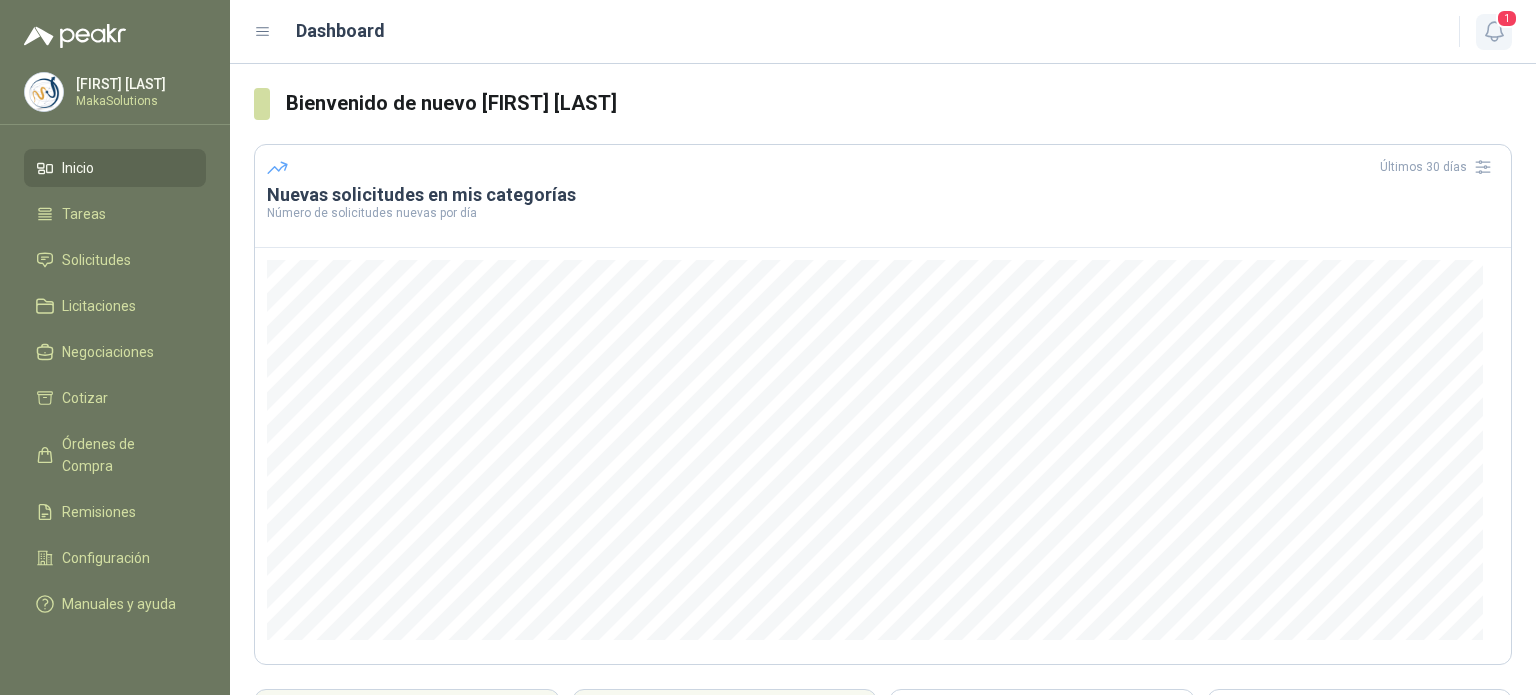 click at bounding box center [1494, 31] 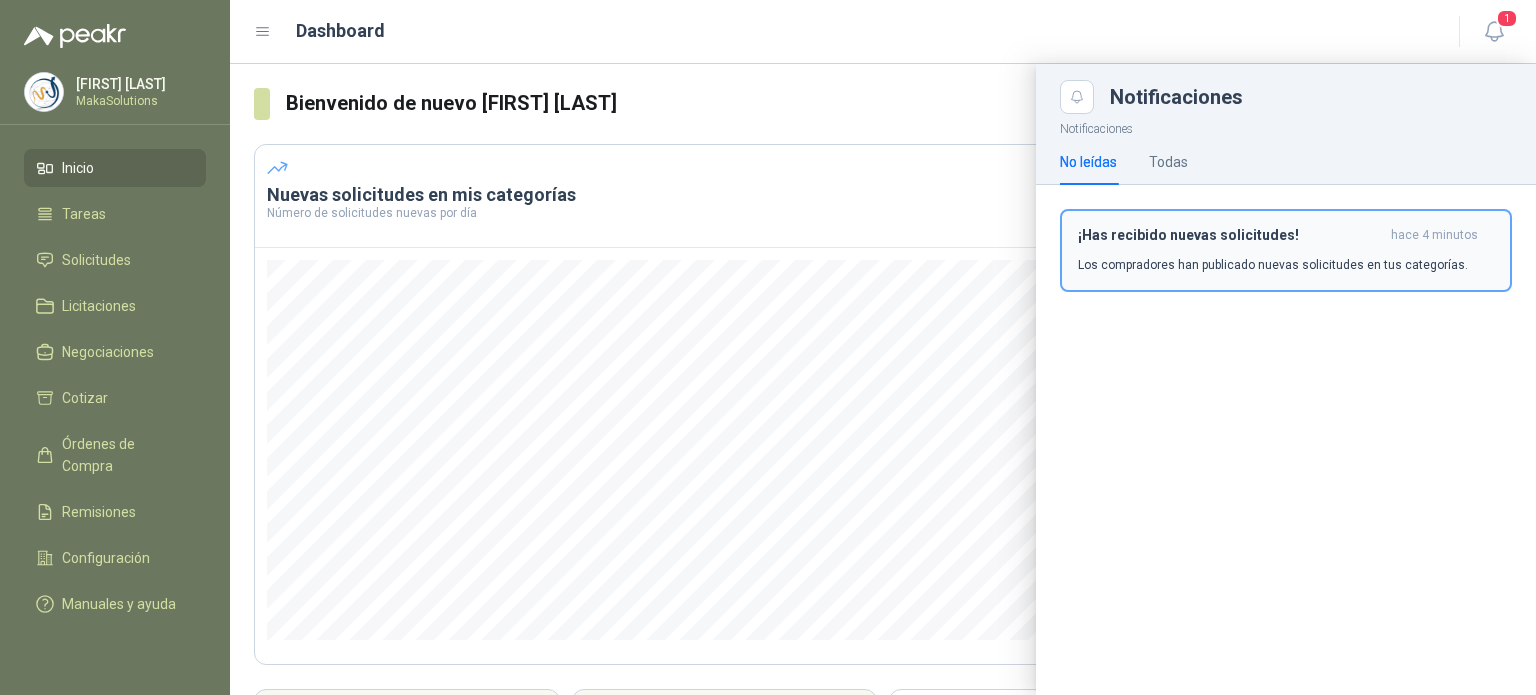 click on "¡Has recibido nuevas solicitudes! hace 4 minutos   Los compradores han publicado nuevas solicitudes en tus categorías." at bounding box center (1286, 250) 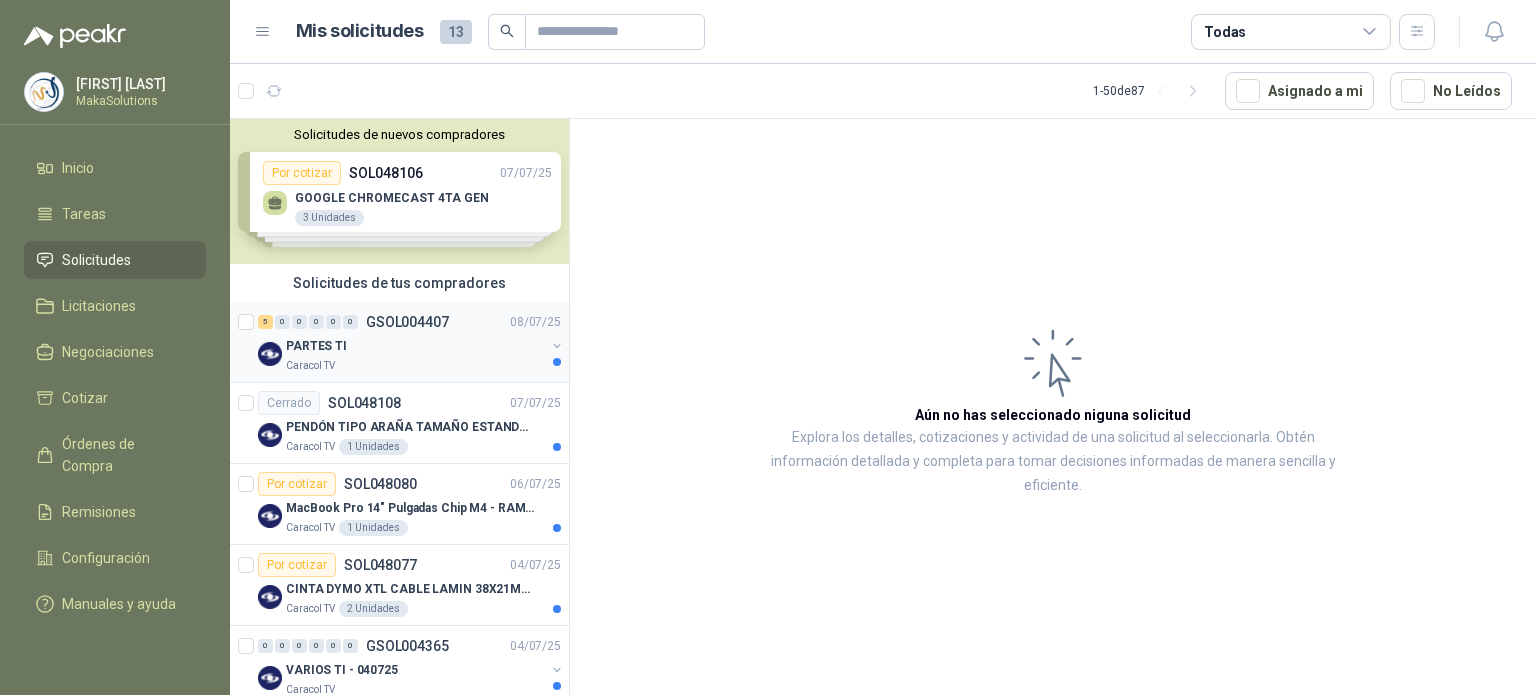 click on "Caracol TV" at bounding box center [415, 366] 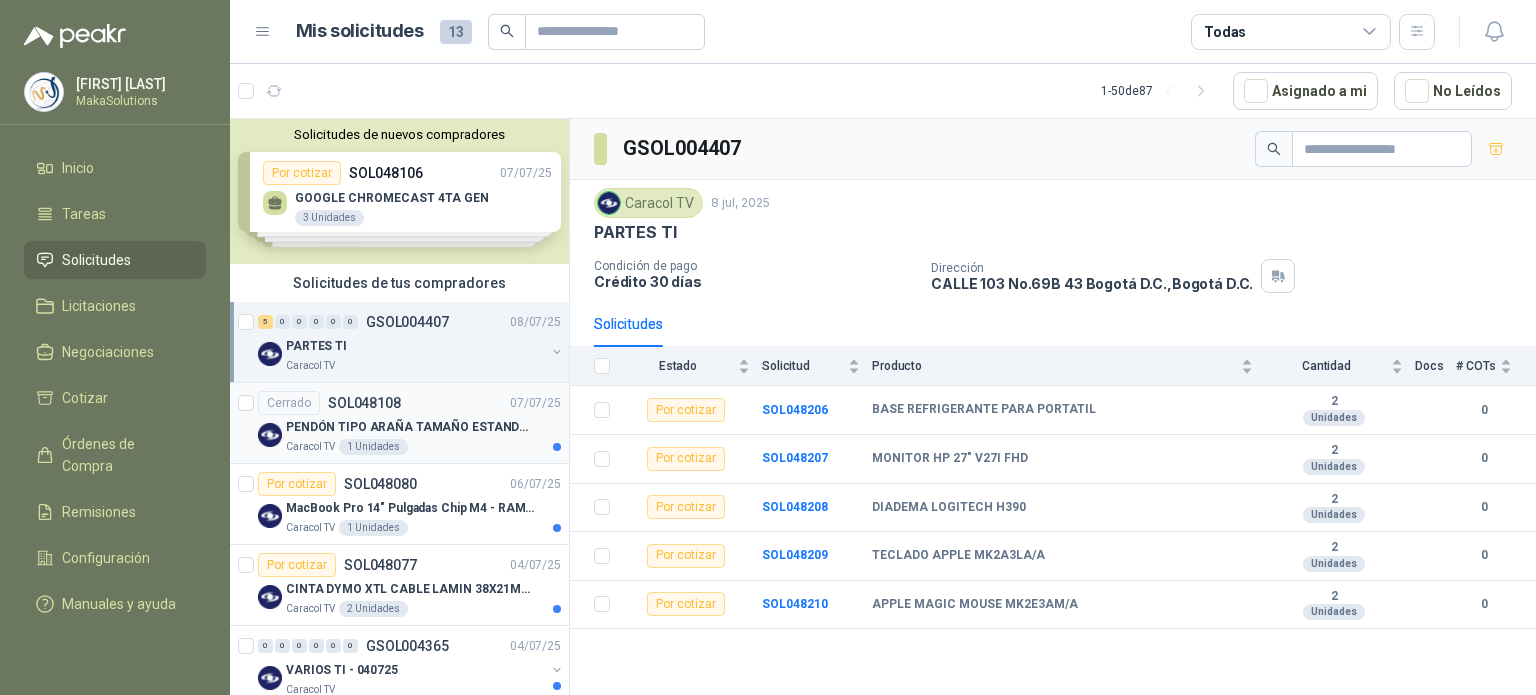 click on "Caracol TV 1   Unidades" at bounding box center [423, 447] 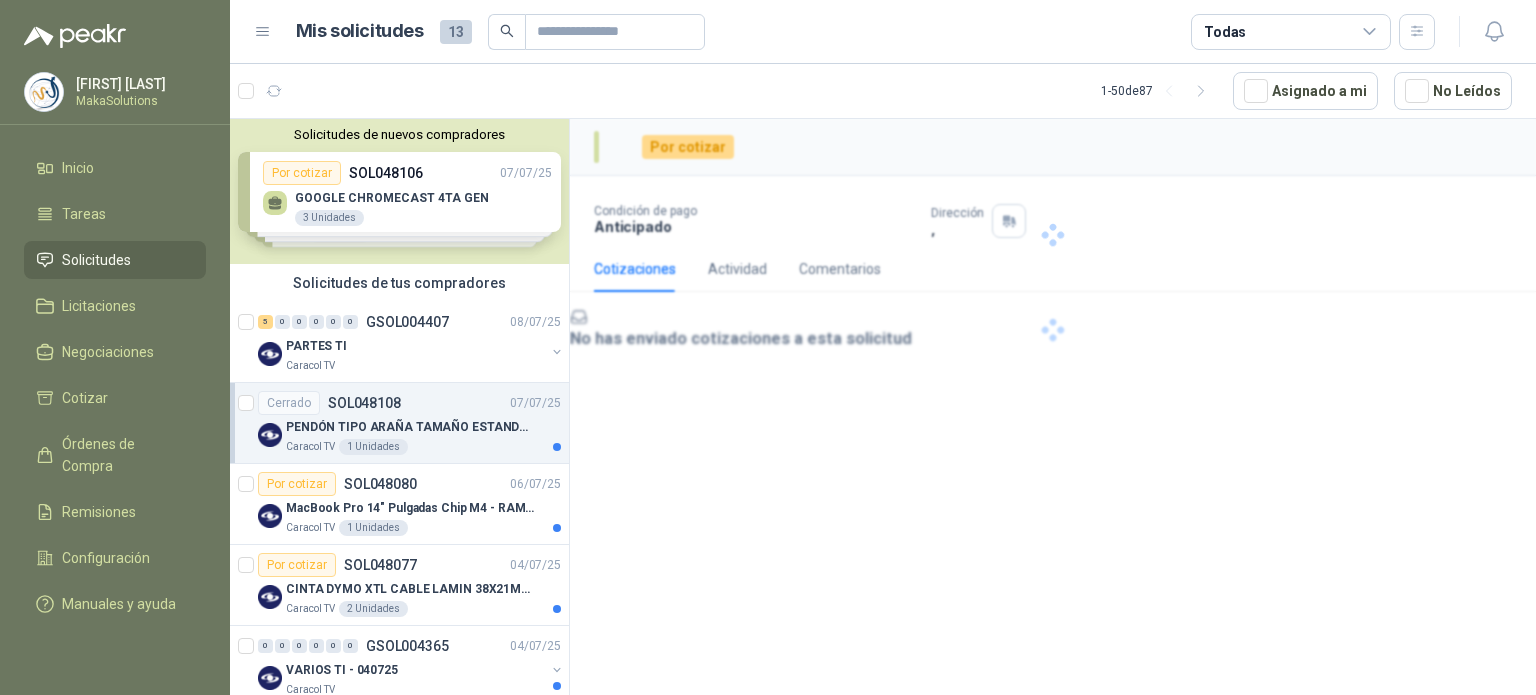 click on "PENDÓN TIPO ARAÑA TAMAÑO ESTANDAR" at bounding box center (410, 427) 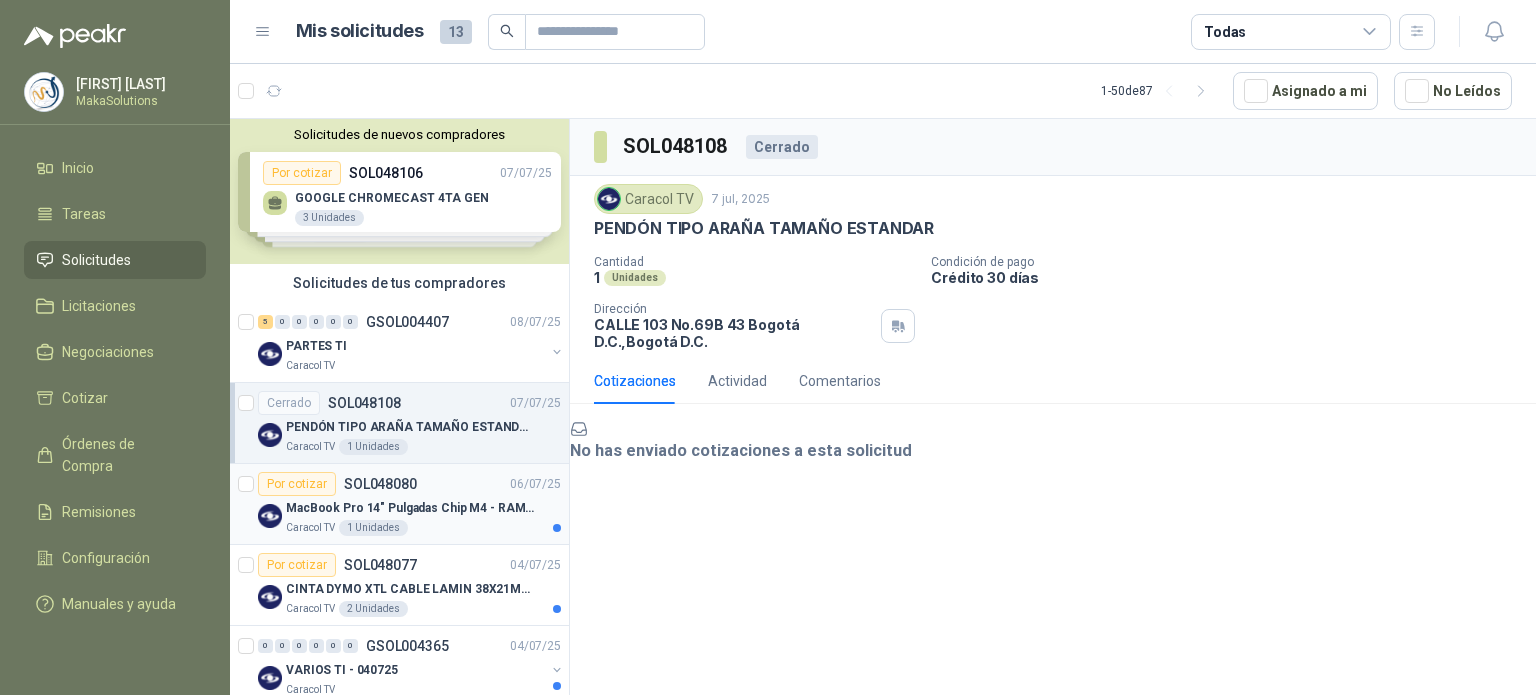 click on "Por cotizar SOL048080 06/07/25" at bounding box center (409, 484) 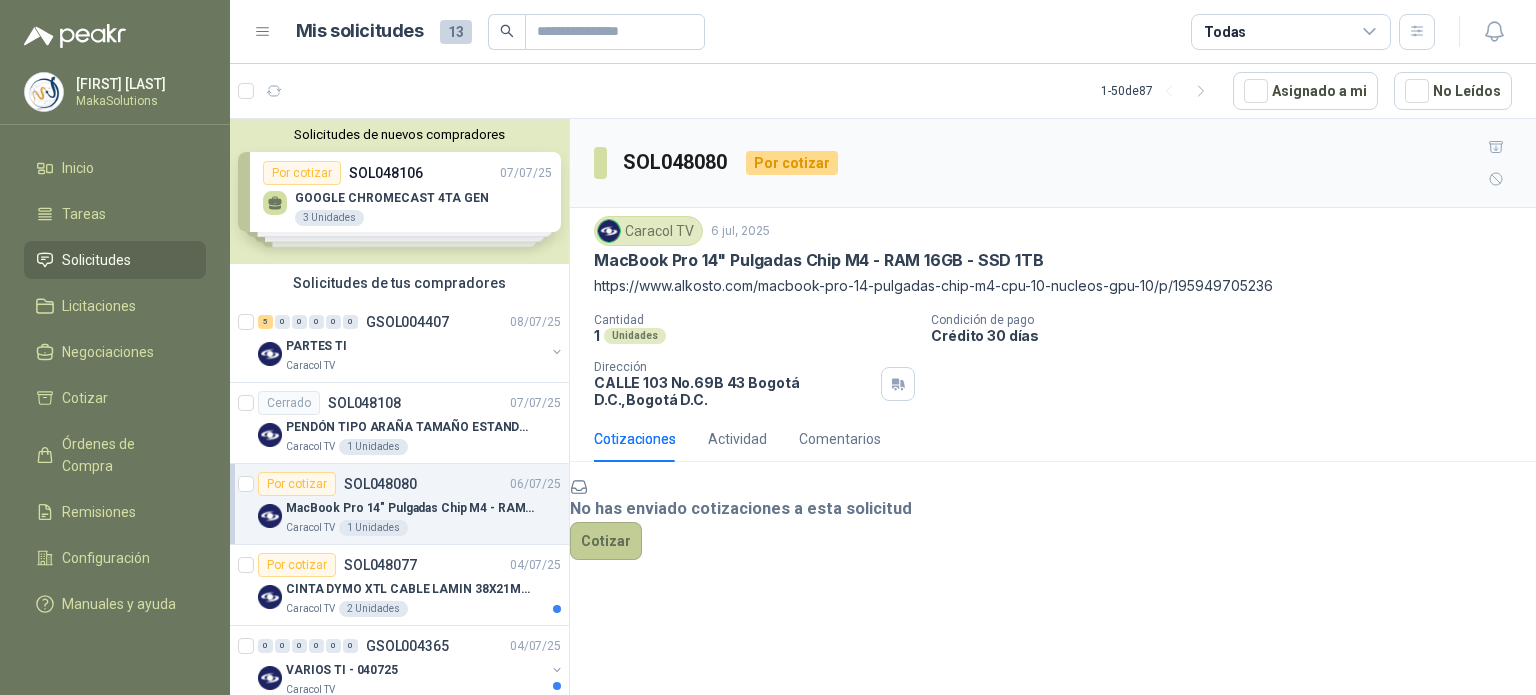 click on "Cotizar" at bounding box center (606, 541) 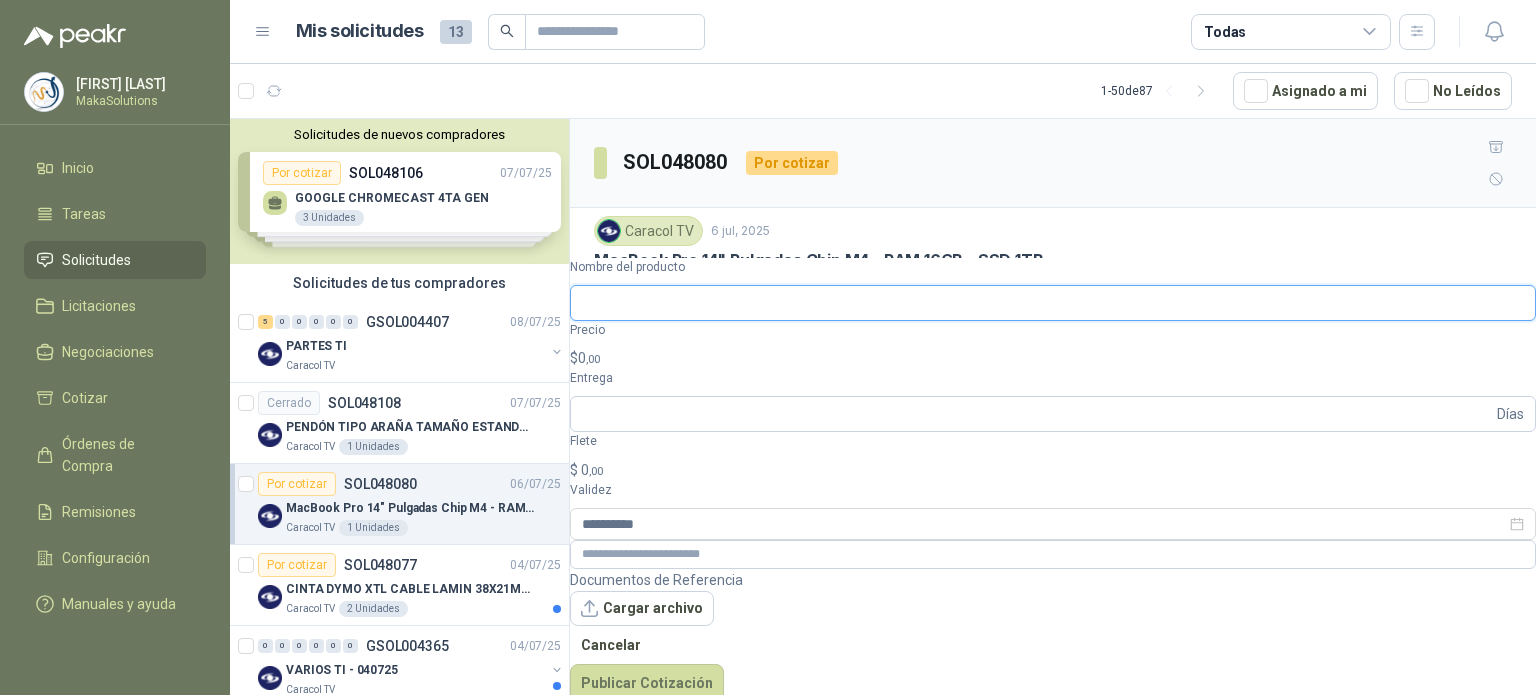 click on "Nombre del producto" at bounding box center [1053, 303] 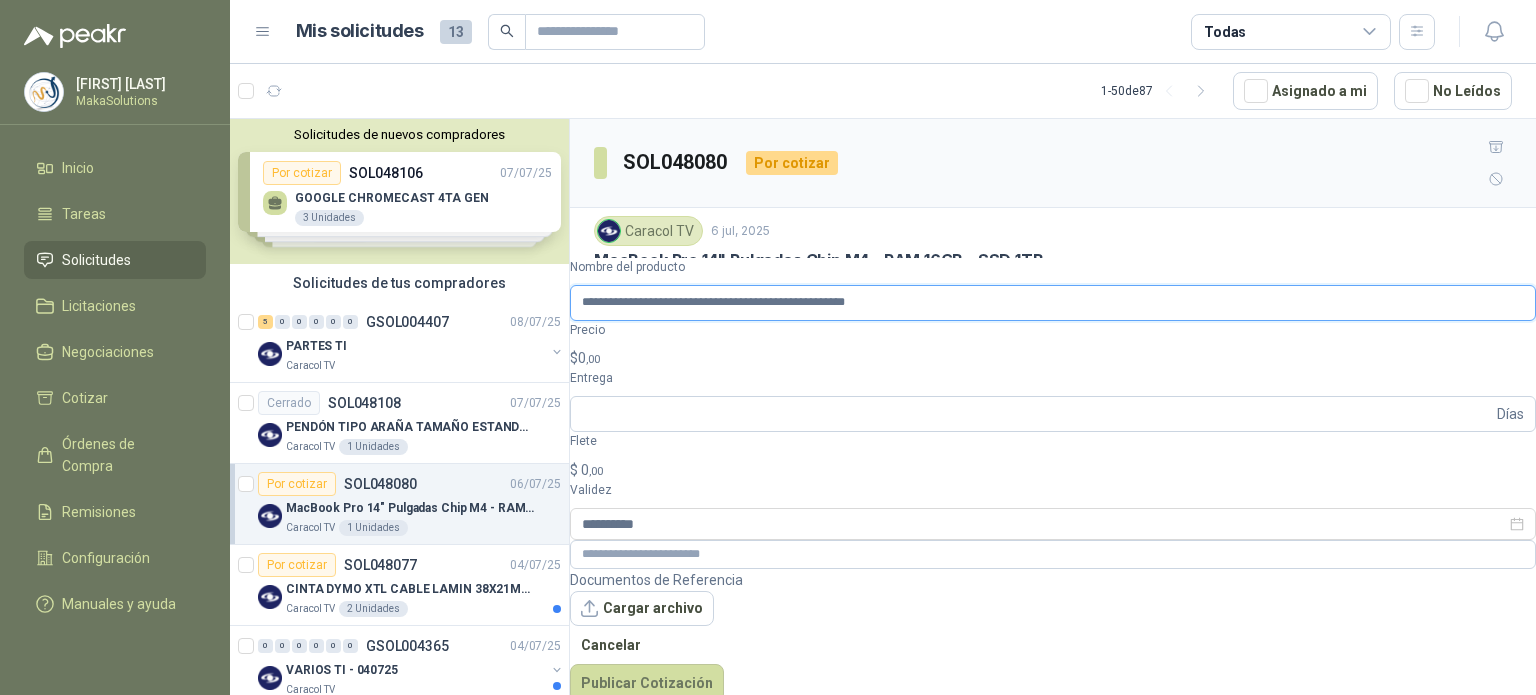 type on "**********" 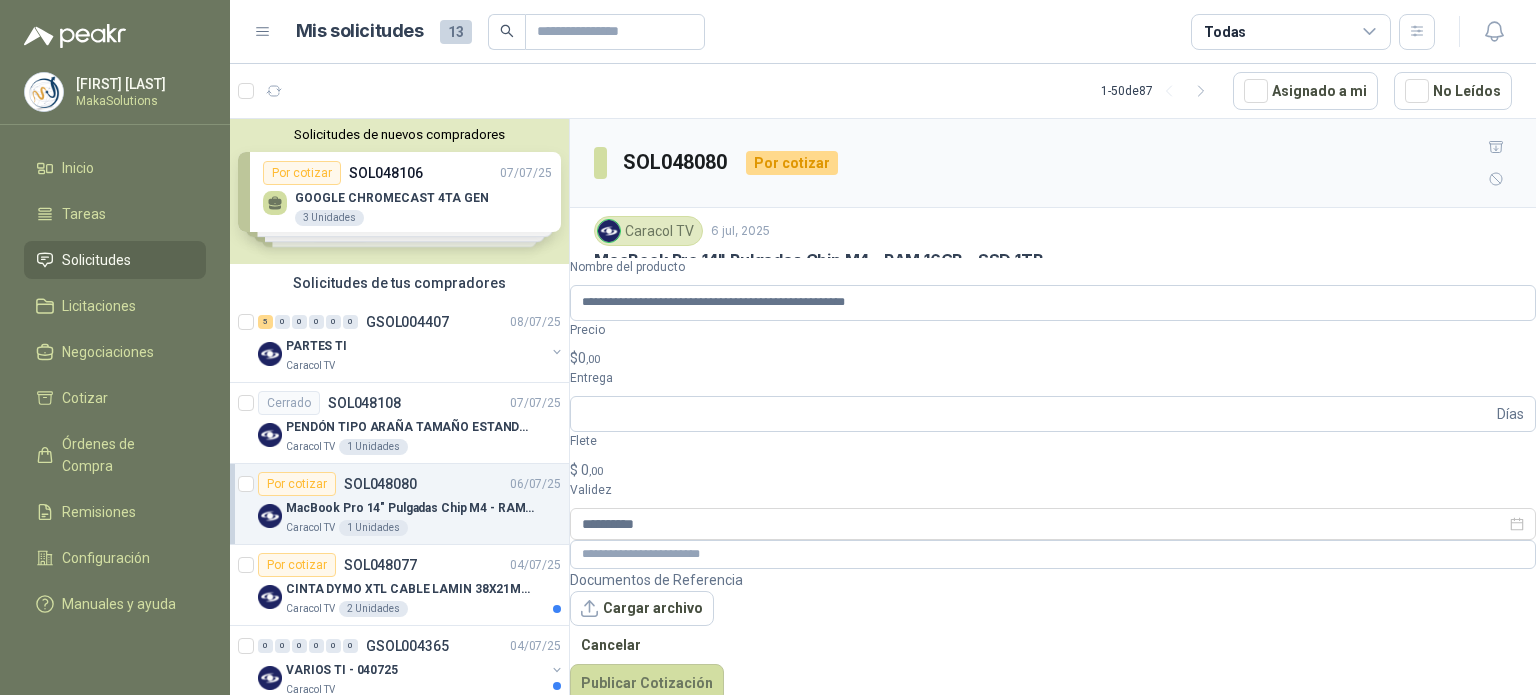 click on "$  0 ,00" at bounding box center (1053, 358) 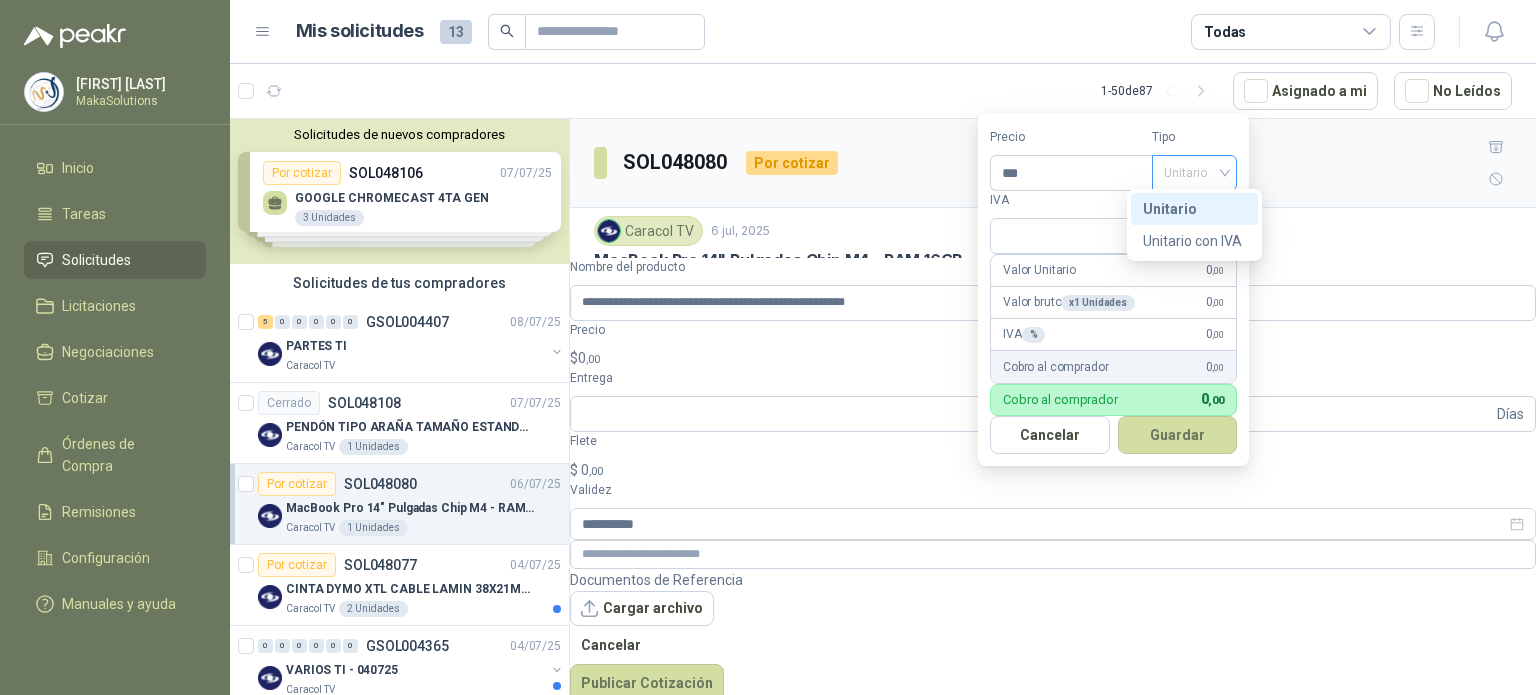 click on "Unitario" at bounding box center (1194, 173) 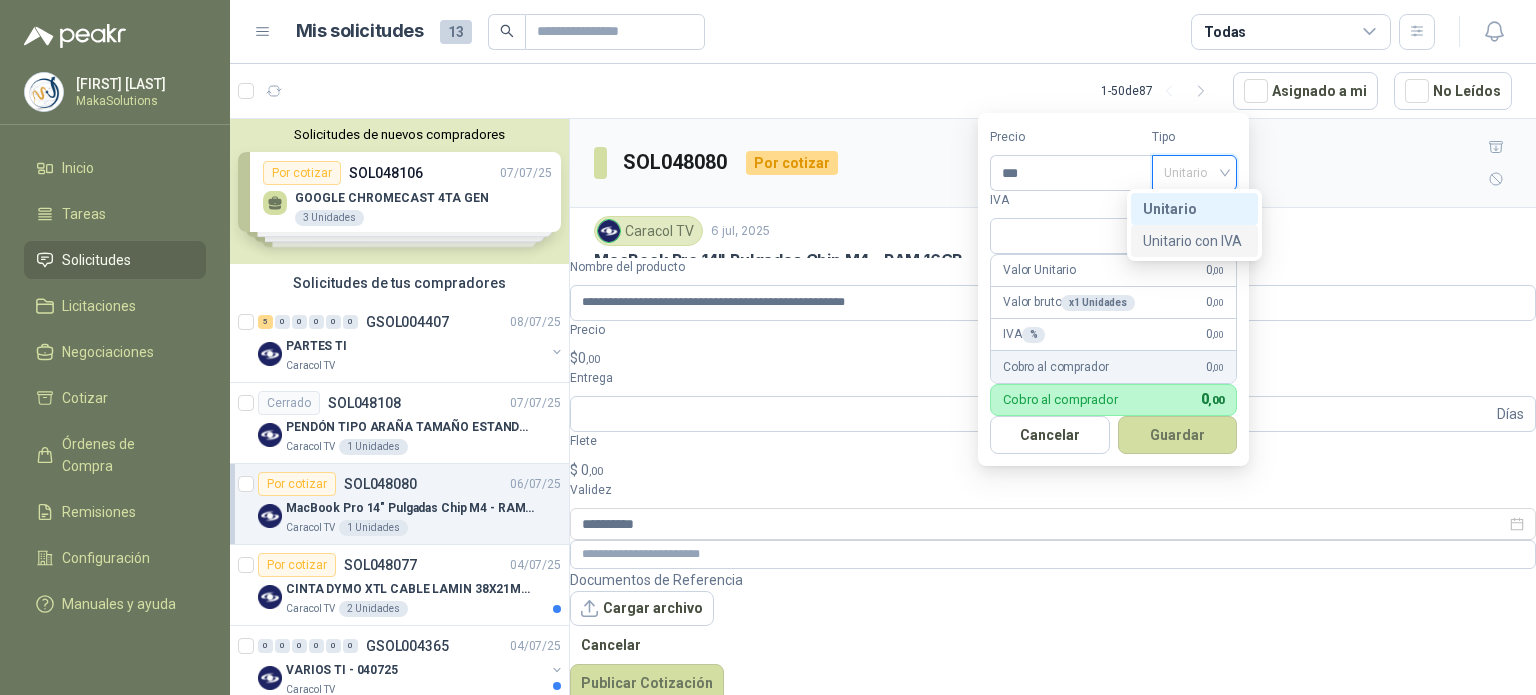 click on "Unitario con IVA" at bounding box center [1194, 241] 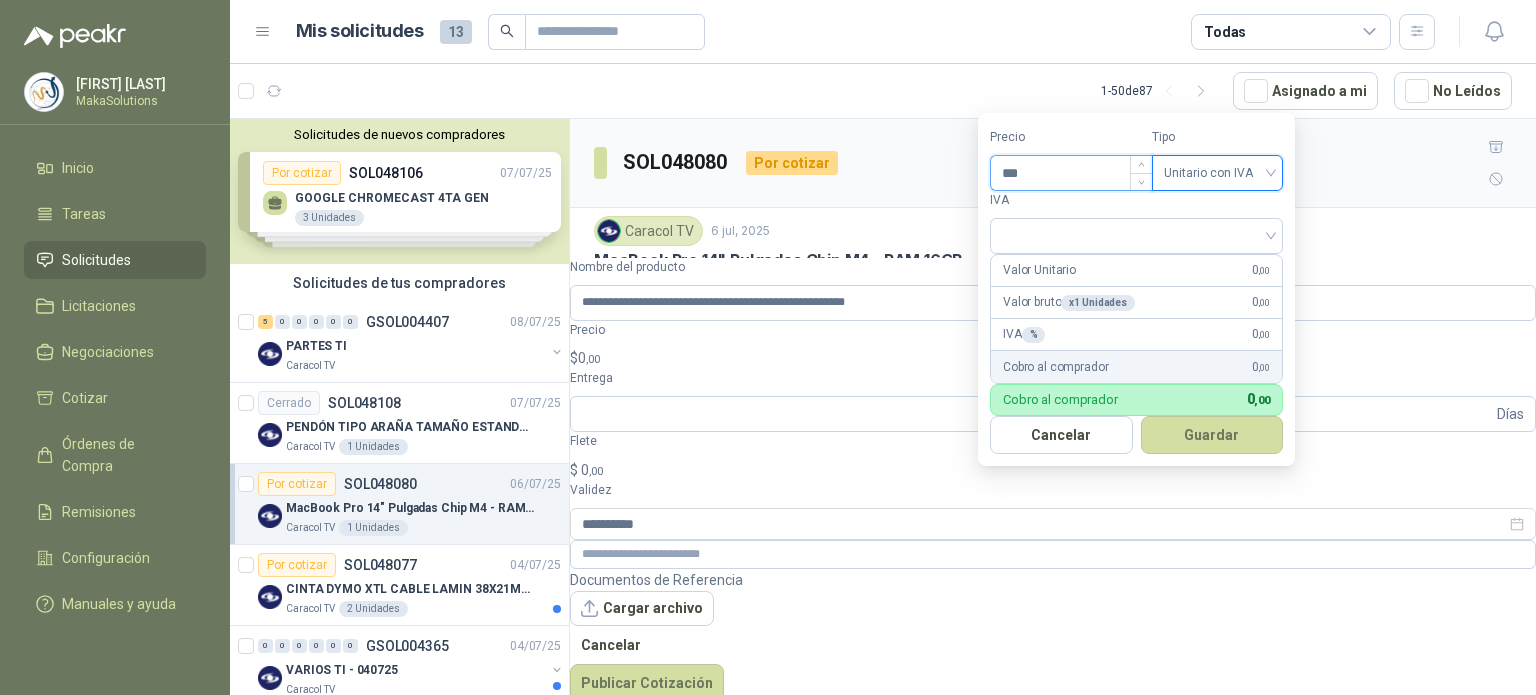 click on "***" at bounding box center [1071, 173] 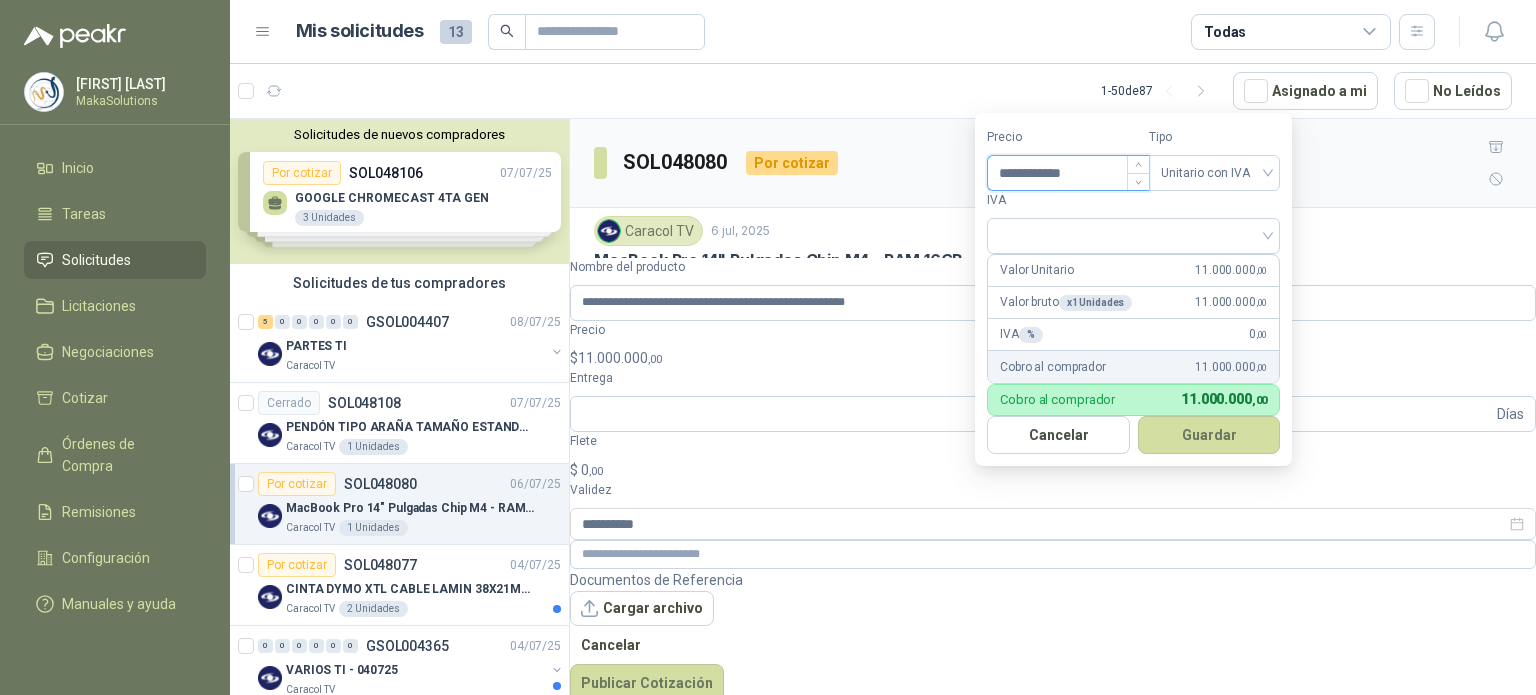 type on "**********" 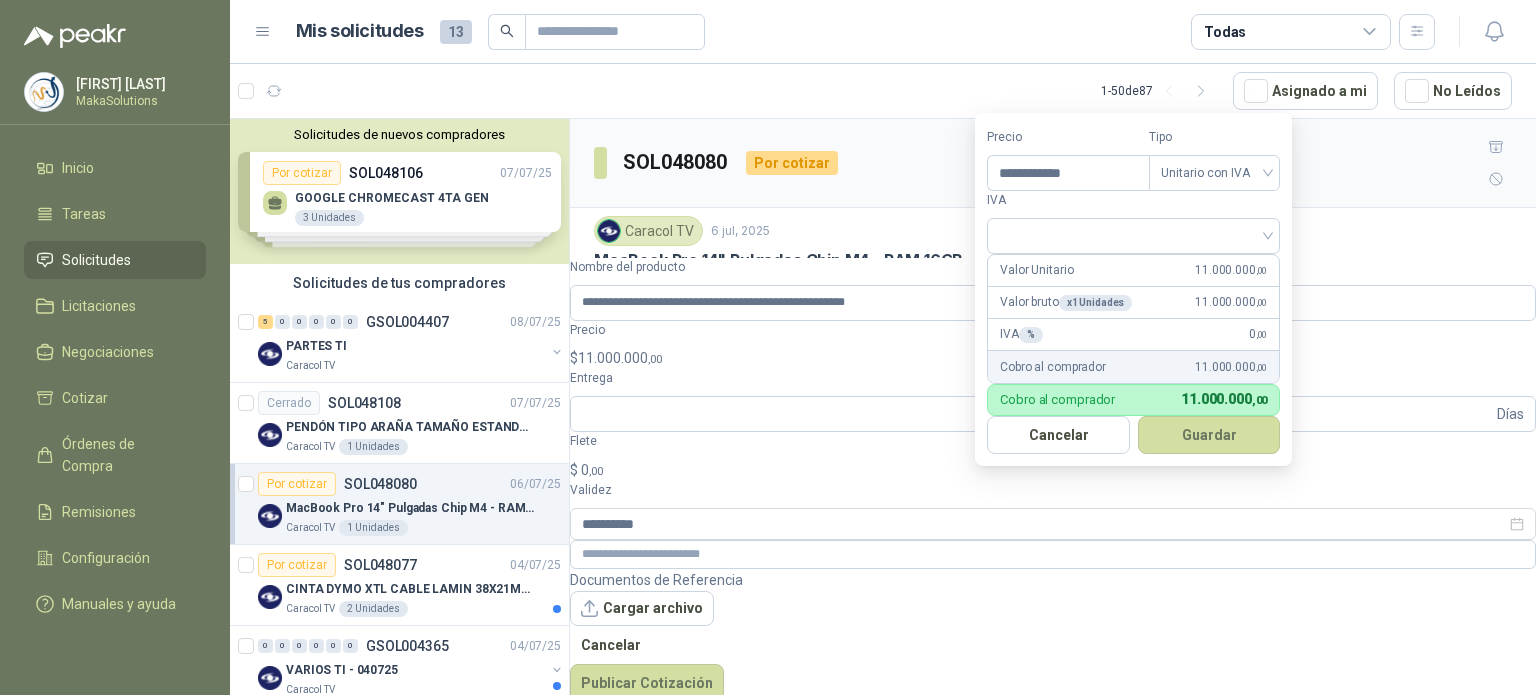 click on "**********" at bounding box center (1133, 289) 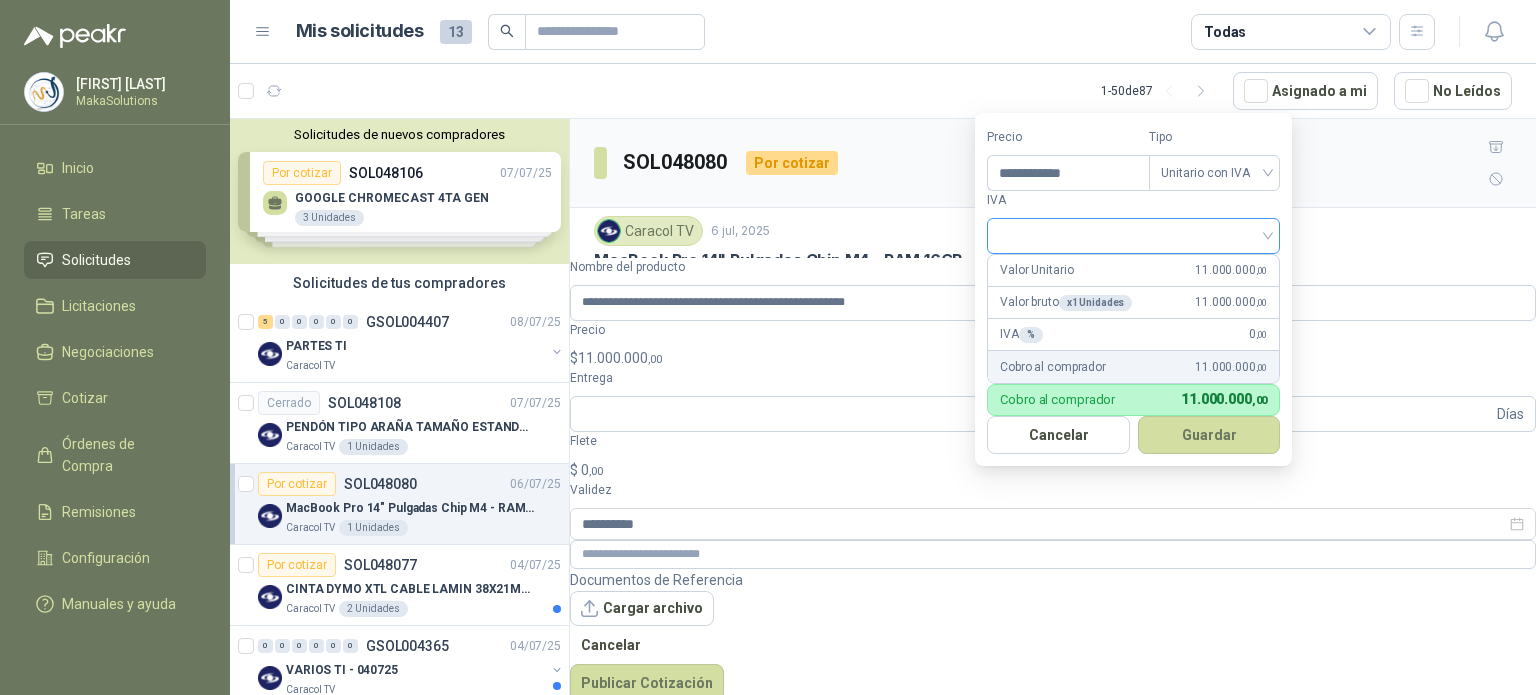 click at bounding box center [1133, 236] 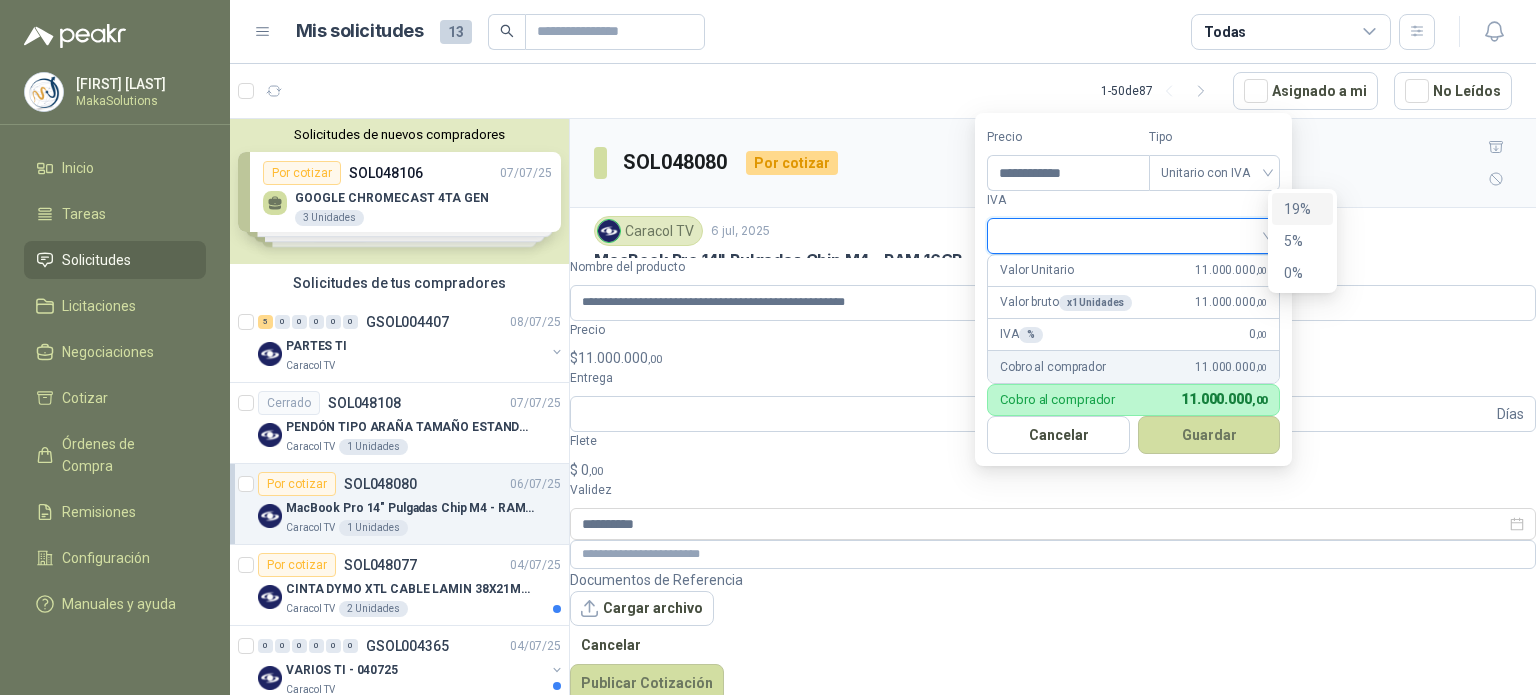 click on "19%" at bounding box center [0, 0] 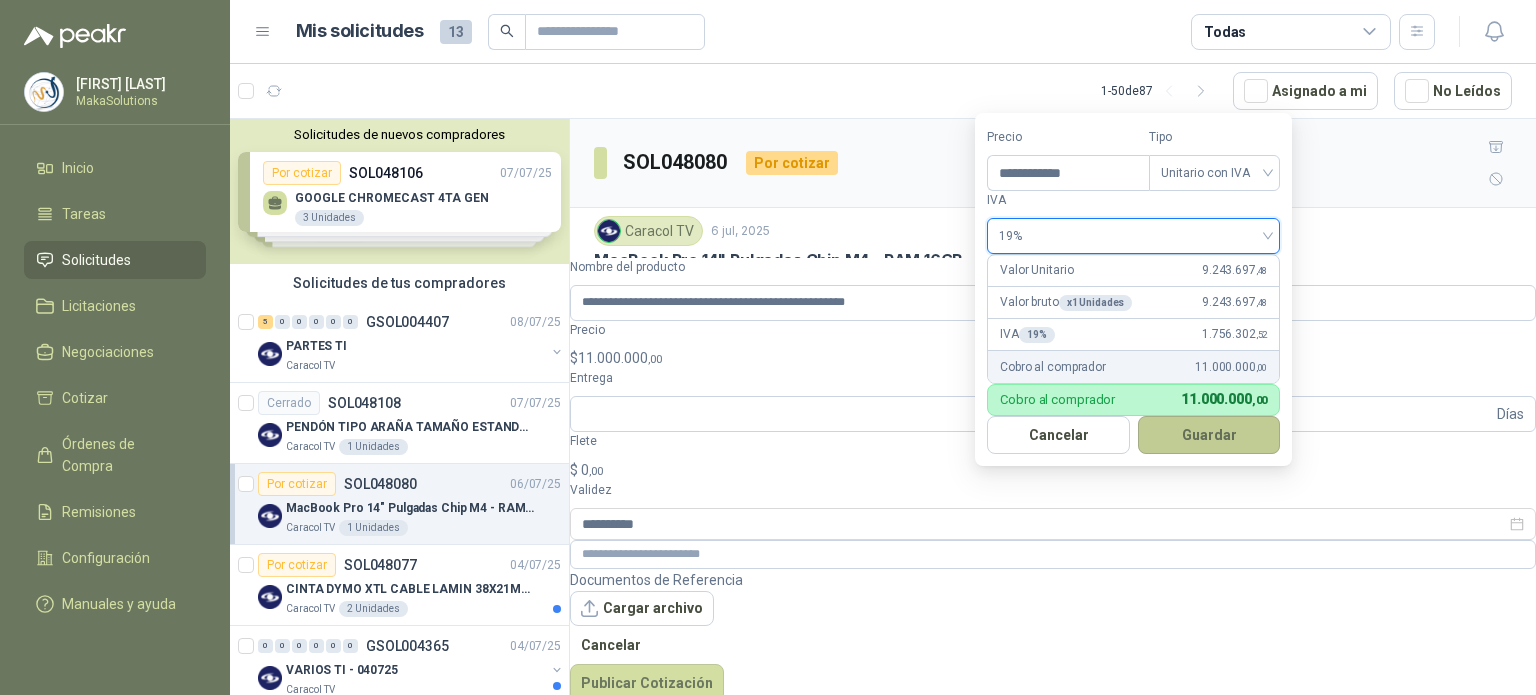 click on "Guardar" at bounding box center (1209, 435) 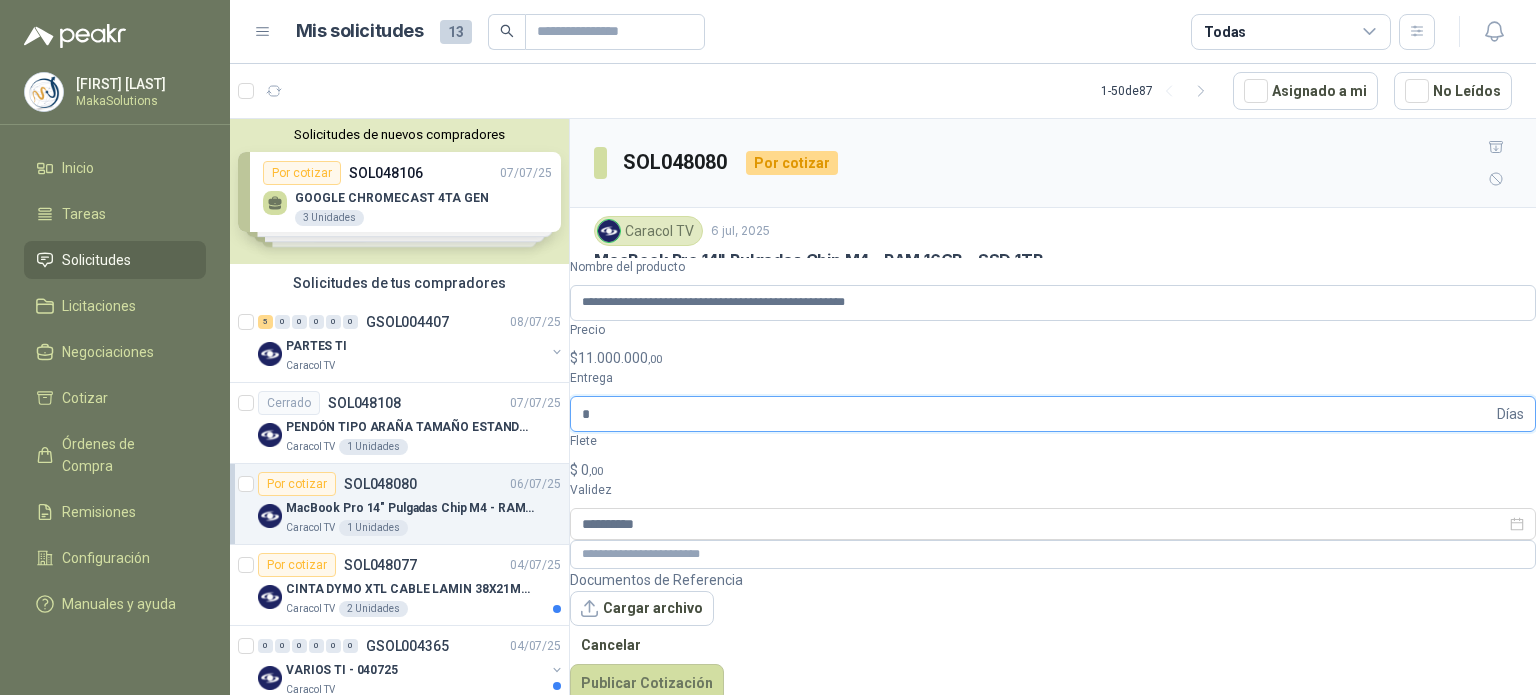 type on "*" 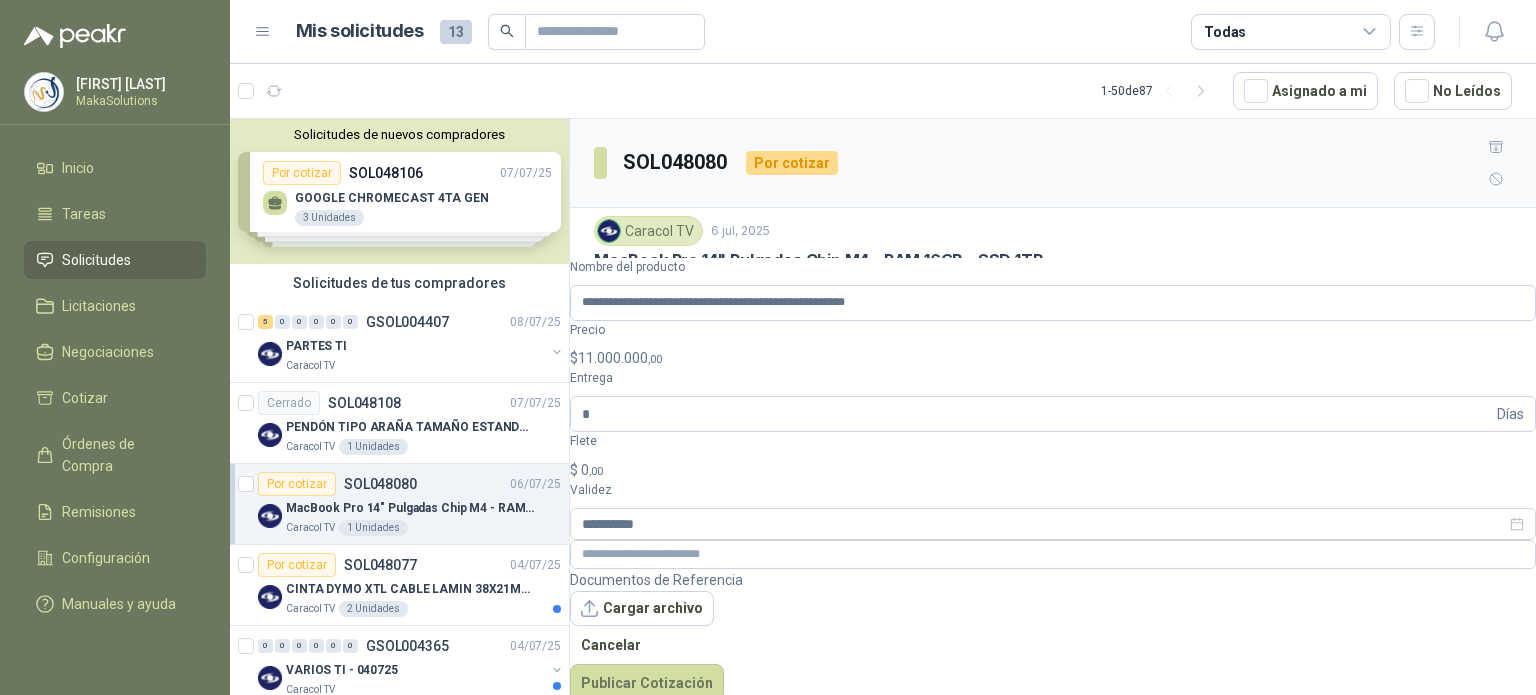 click on "**********" at bounding box center [1053, 480] 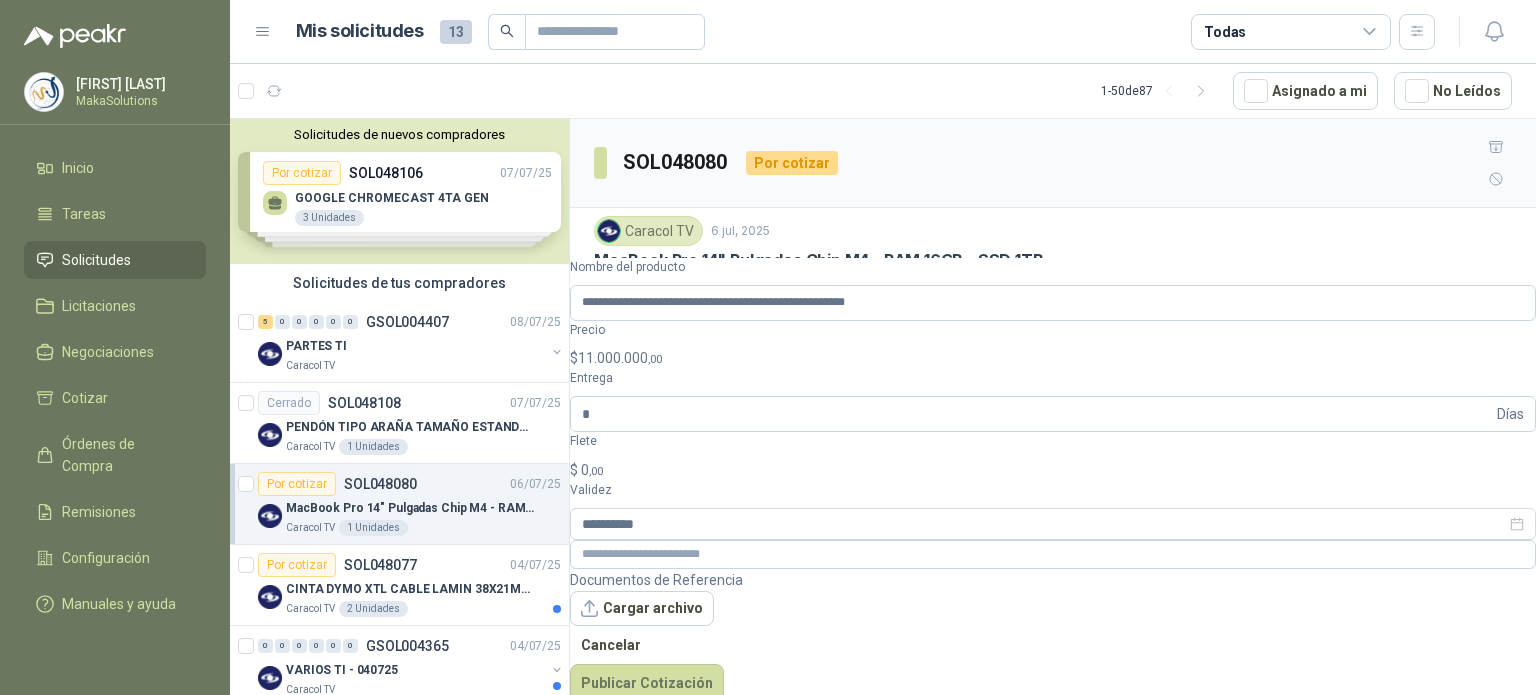 click at bounding box center [1053, 345] 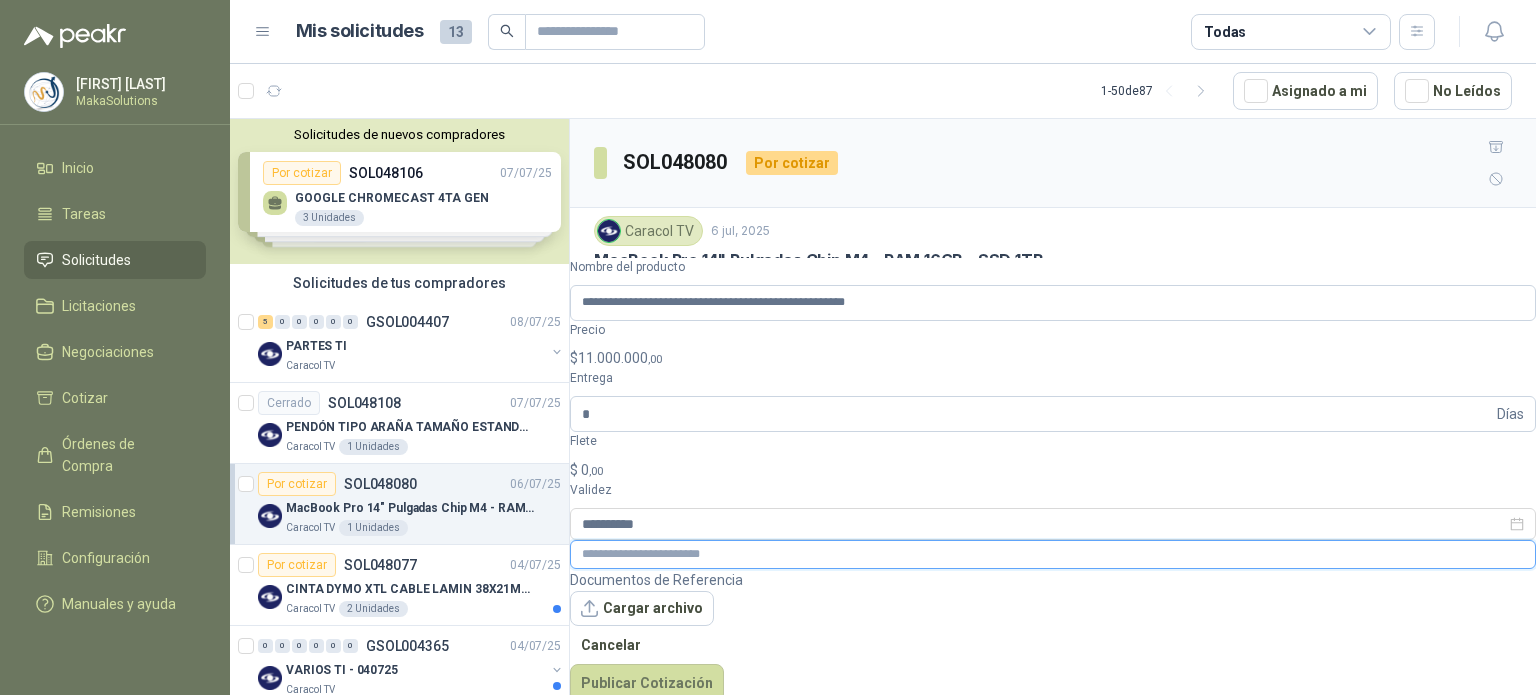 click at bounding box center (1053, 554) 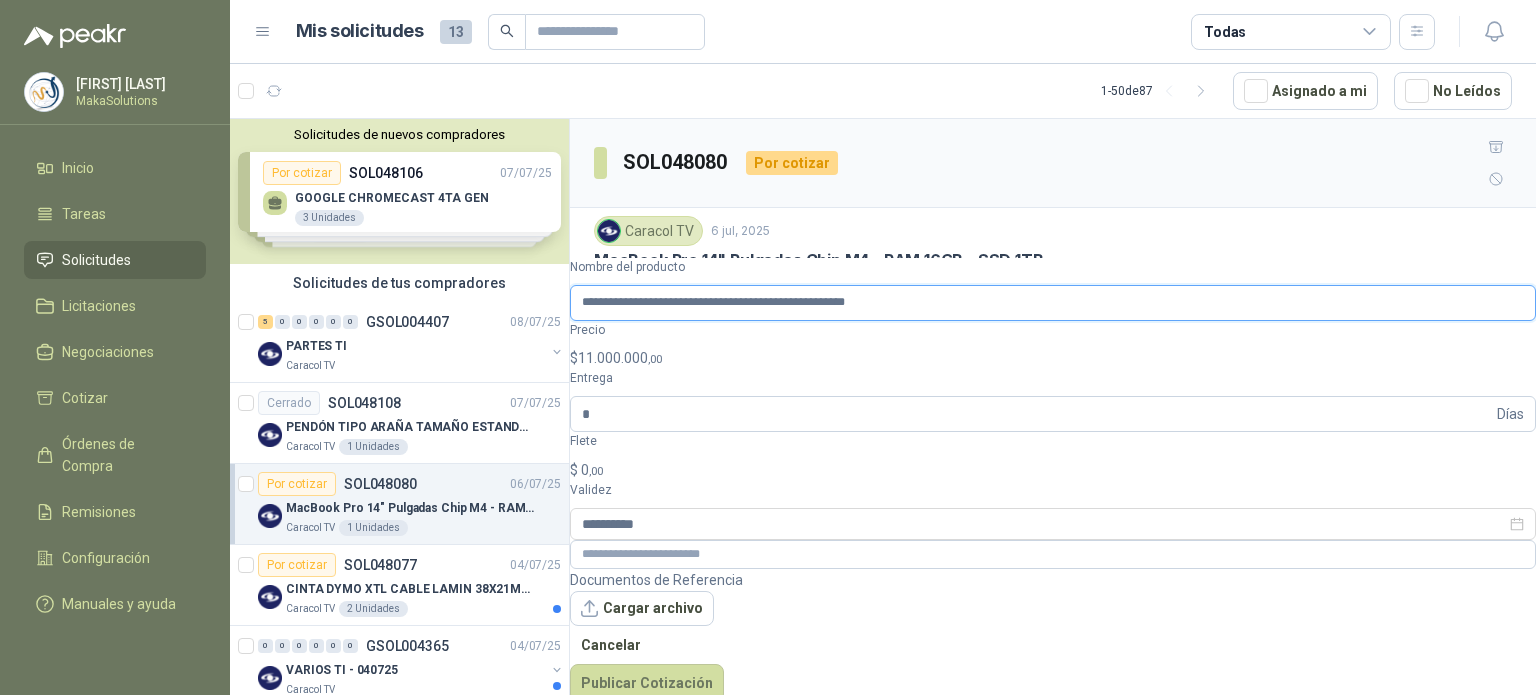 drag, startPoint x: 952, startPoint y: 521, endPoint x: 566, endPoint y: 499, distance: 386.62643 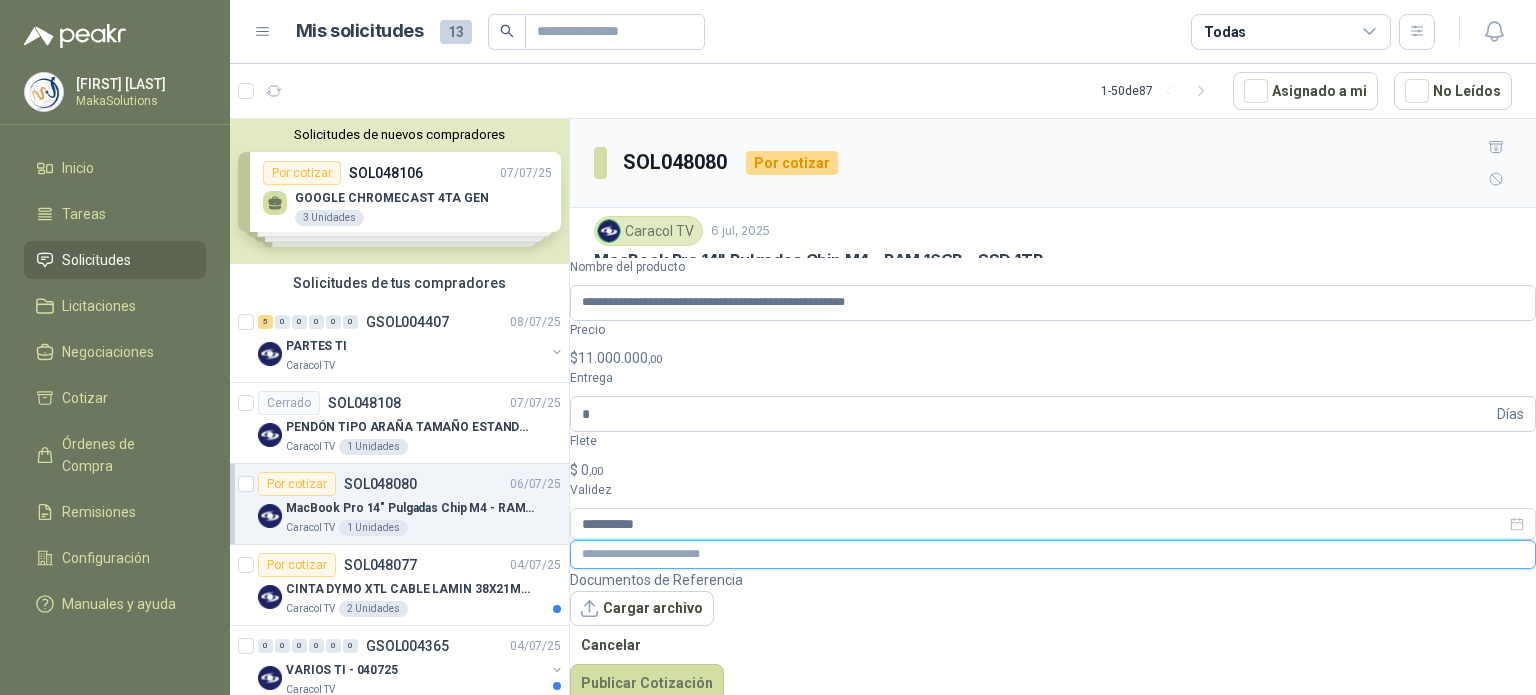 click at bounding box center [1053, 554] 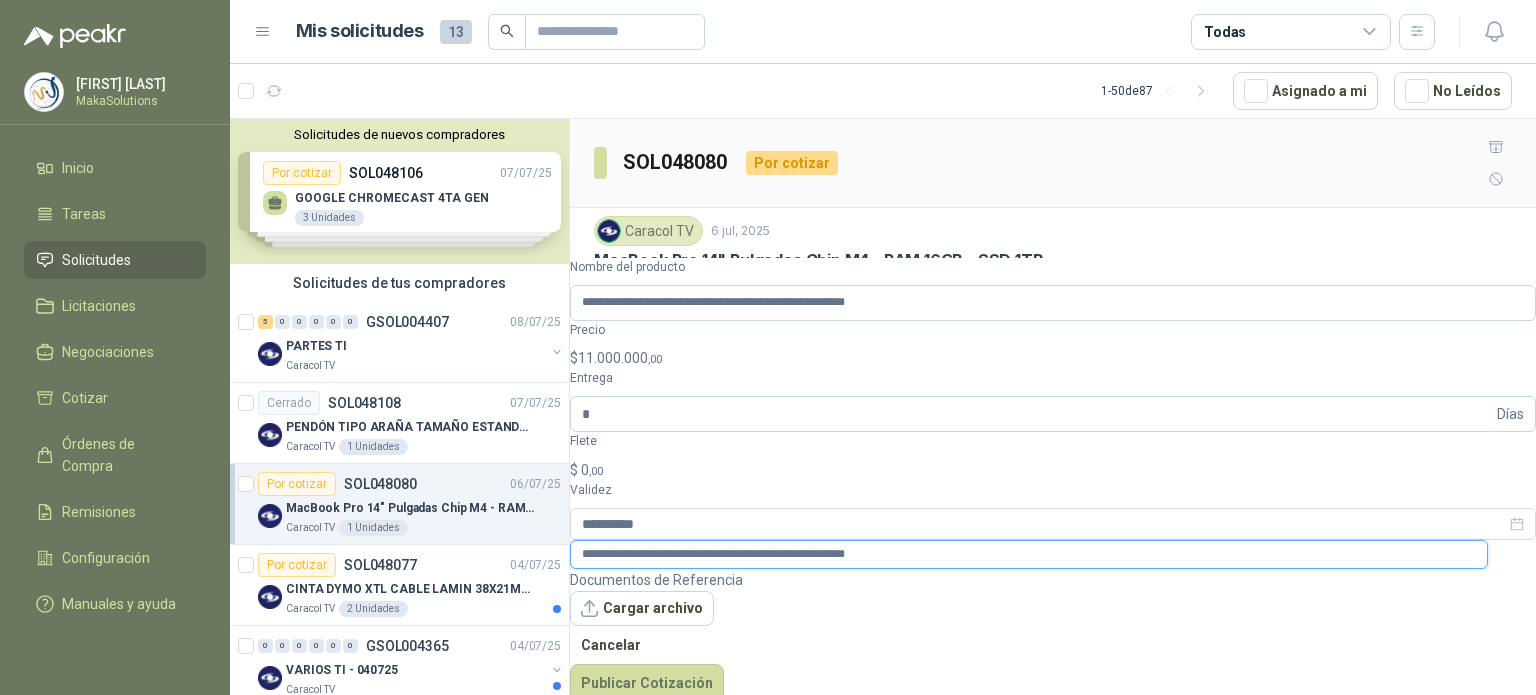 type on "**********" 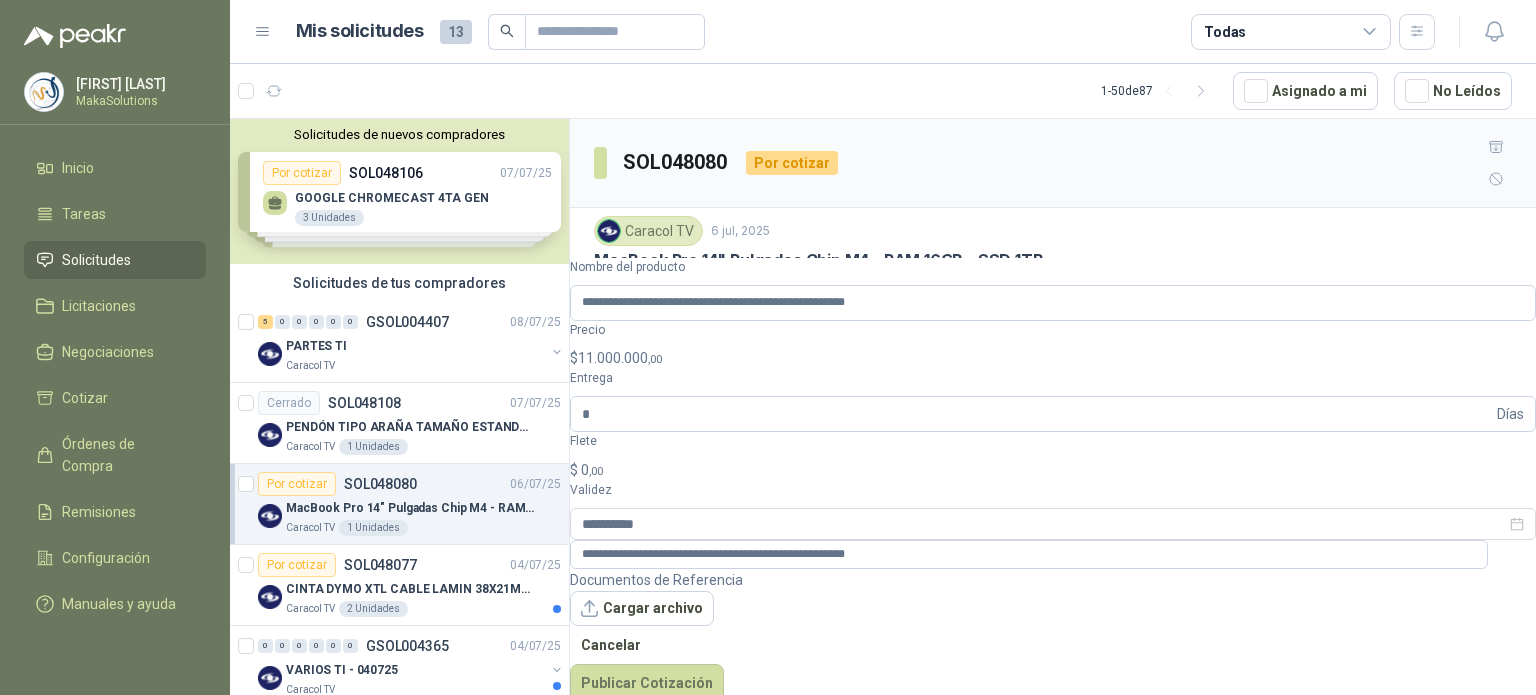 click on "https://www.alkosto.com/macbook-pro-14-pulgadas-chip-m4-cpu-10-nucleos-gpu-10/p/195949705236" at bounding box center [1053, 286] 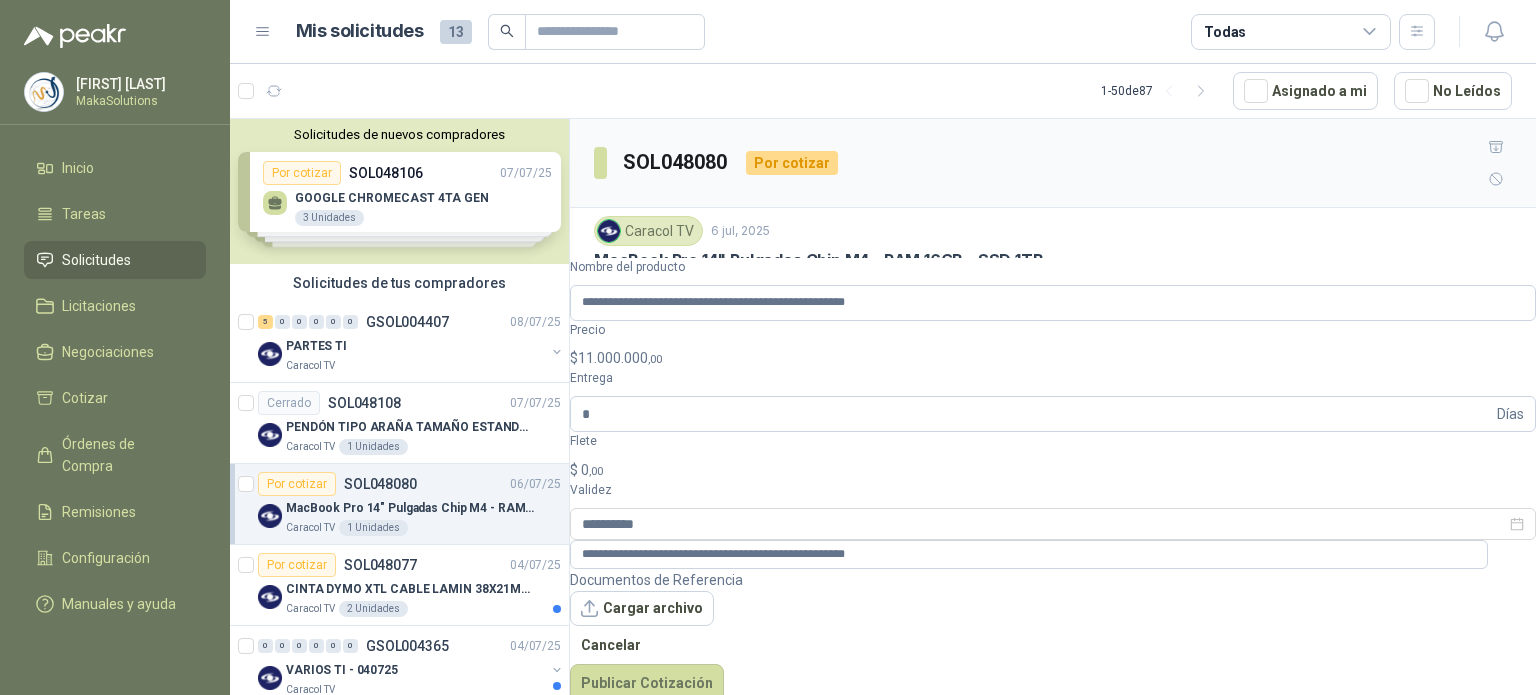 drag, startPoint x: 1283, startPoint y: 247, endPoint x: 742, endPoint y: 279, distance: 541.94556 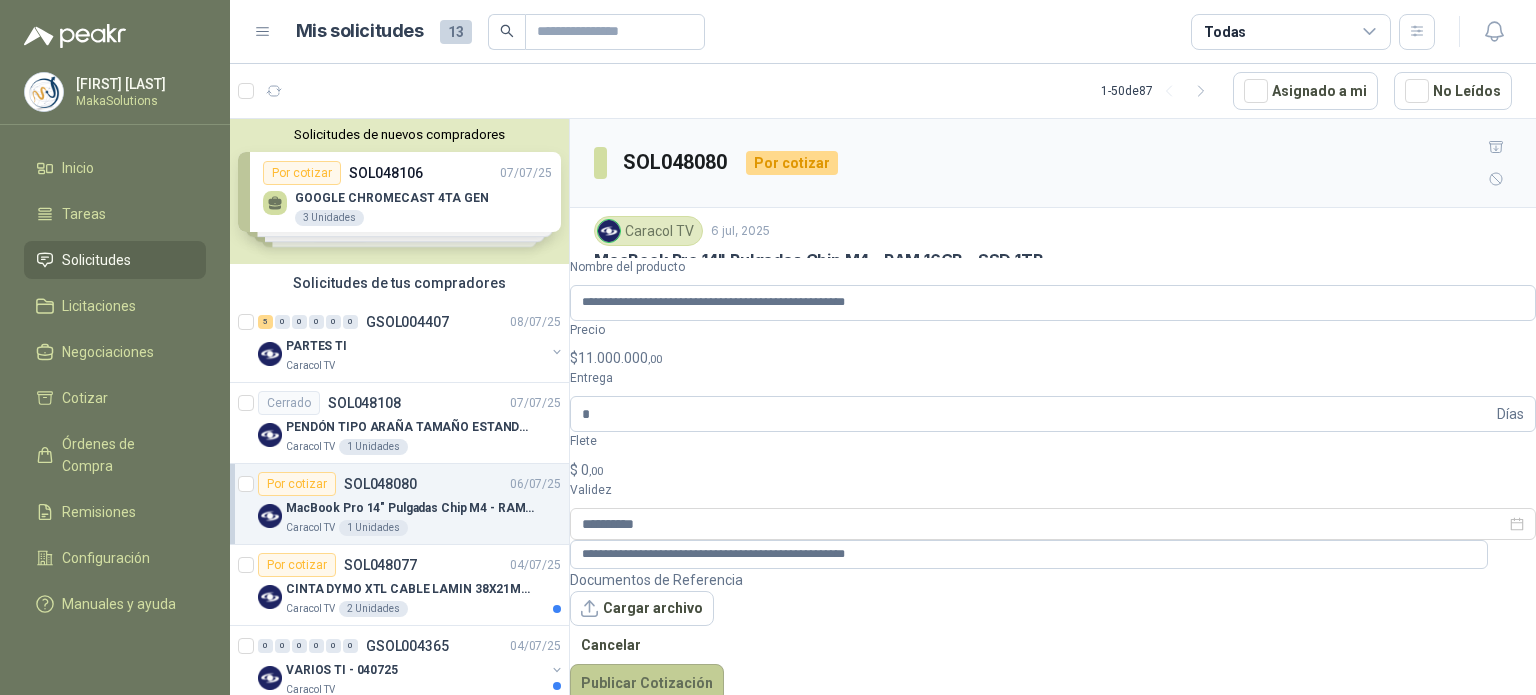 click on "Publicar Cotización" at bounding box center [647, 683] 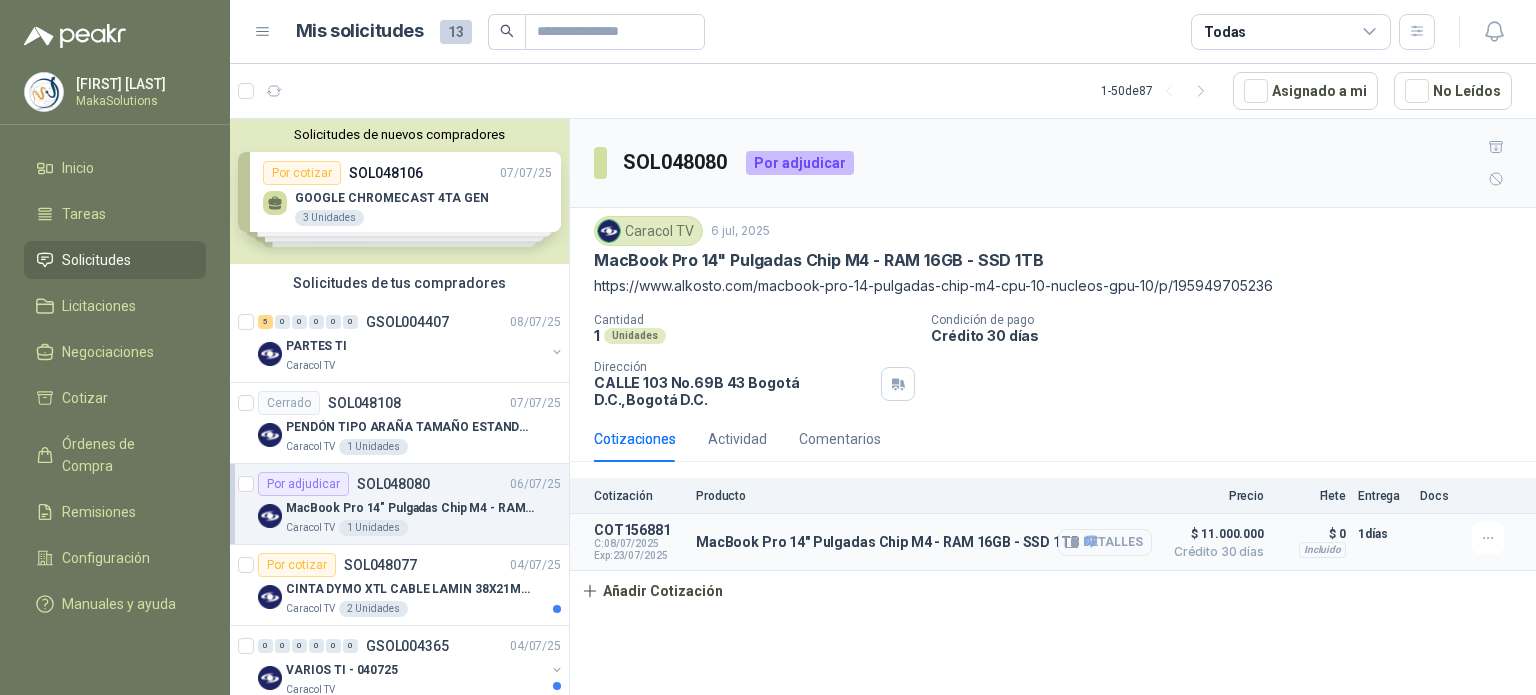 click on "Detalles" at bounding box center (1105, 542) 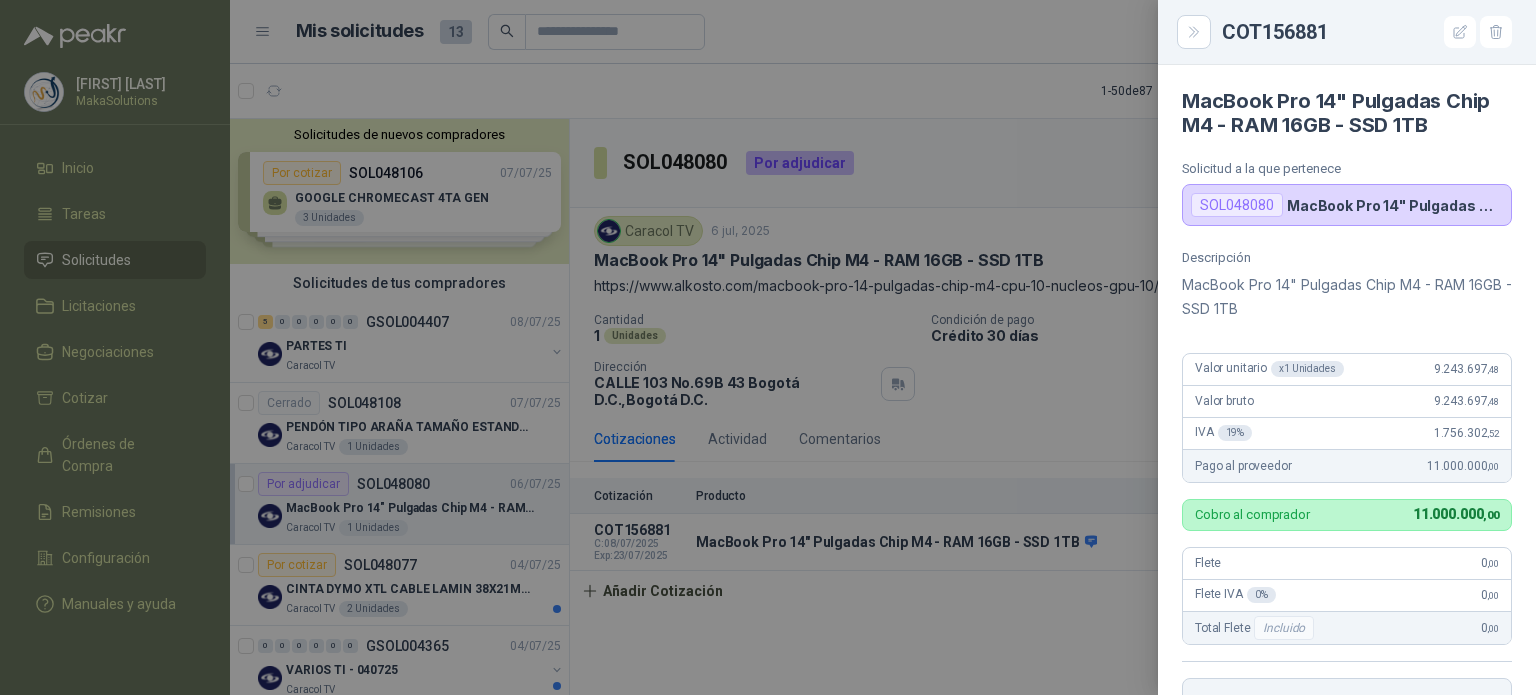 click at bounding box center [768, 347] 